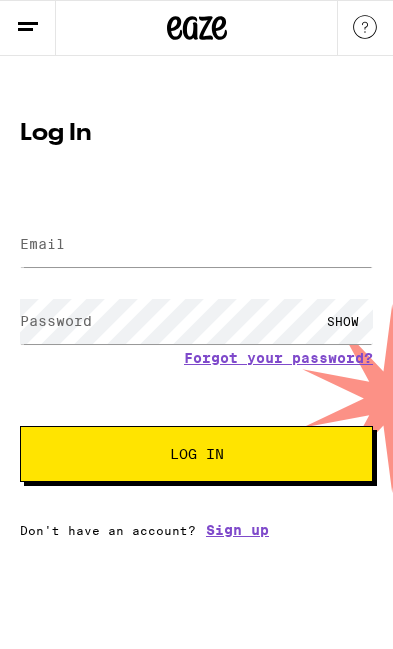 scroll, scrollTop: 0, scrollLeft: 0, axis: both 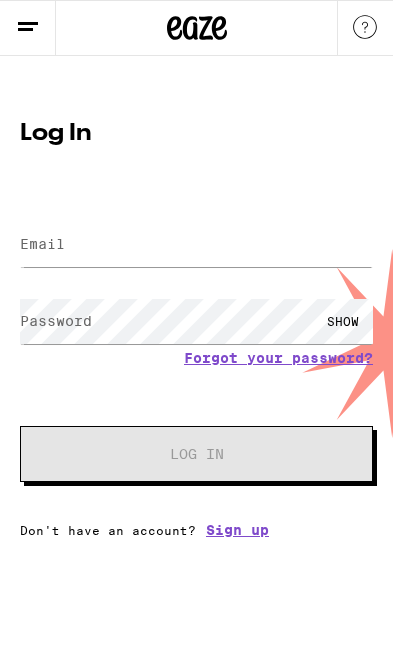 click on "Email" at bounding box center (196, 244) 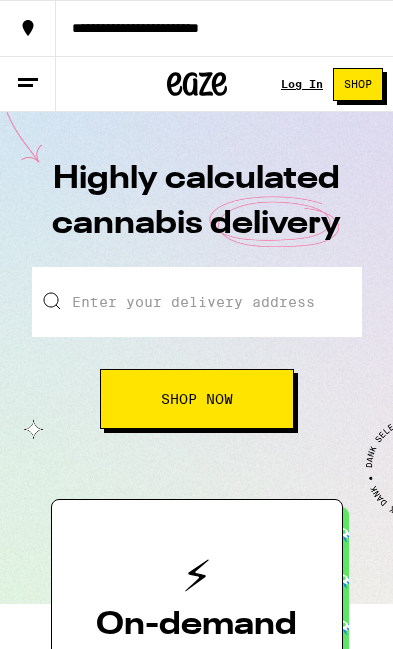scroll, scrollTop: 0, scrollLeft: 0, axis: both 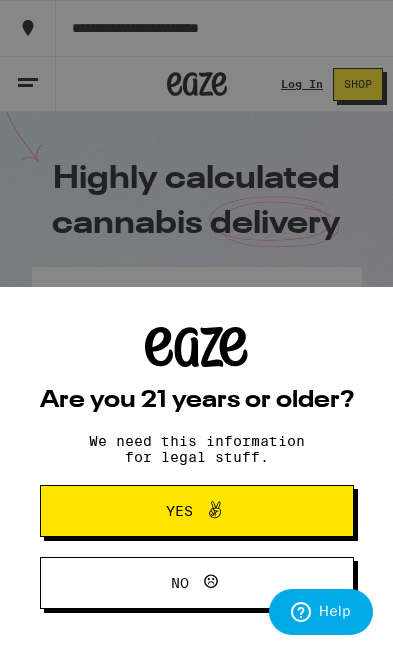 click on "Yes" at bounding box center (197, 511) 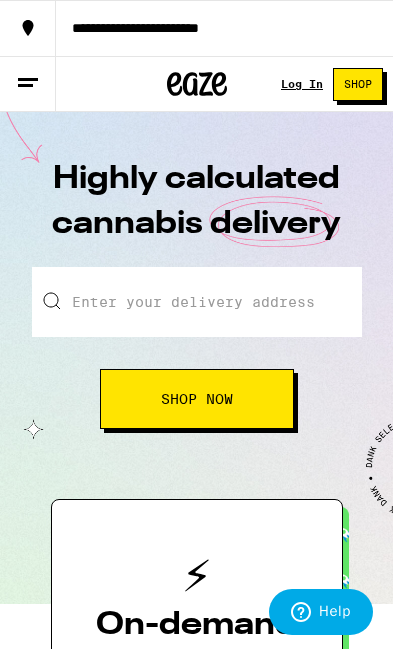 scroll, scrollTop: 0, scrollLeft: 0, axis: both 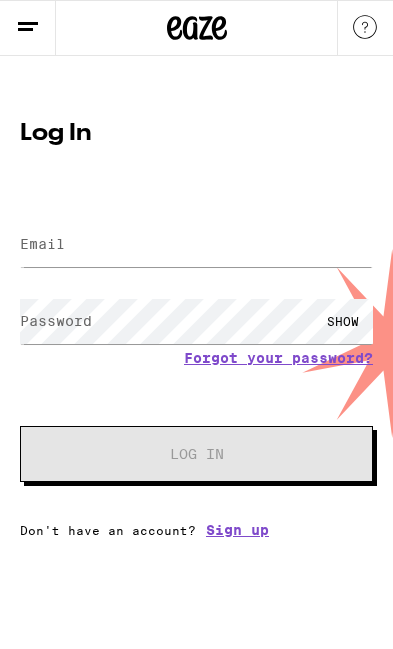 click on "Email" at bounding box center [42, 244] 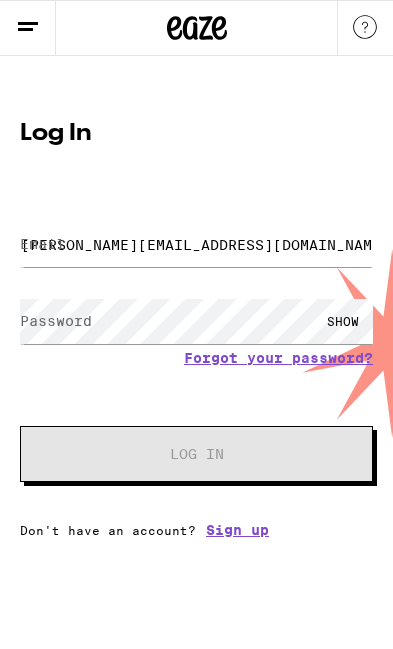type on "[PERSON_NAME][EMAIL_ADDRESS][DOMAIN_NAME]" 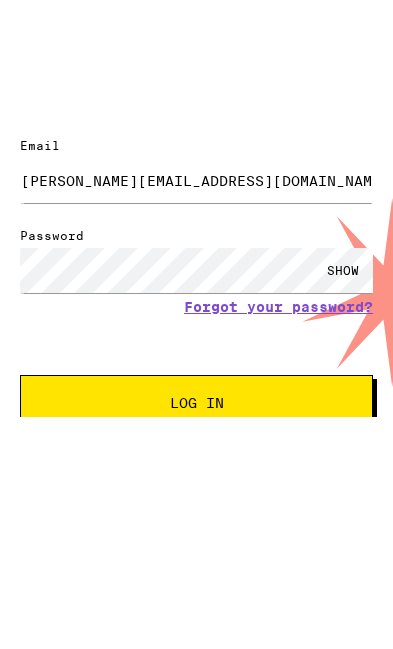 click on "Log In" at bounding box center (196, 480) 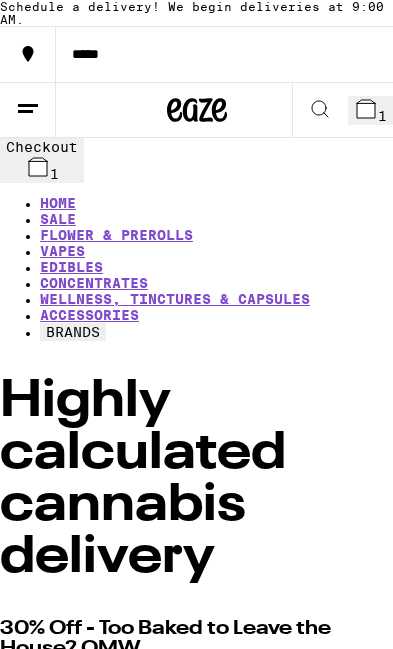 click 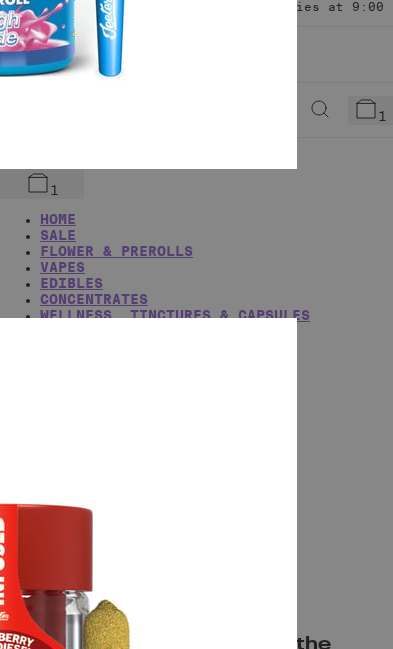 click on "Checkout" at bounding box center (-150, 3975) 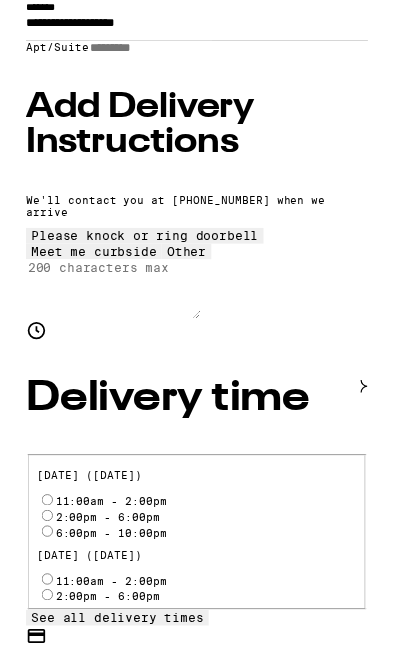 scroll, scrollTop: 389, scrollLeft: 0, axis: vertical 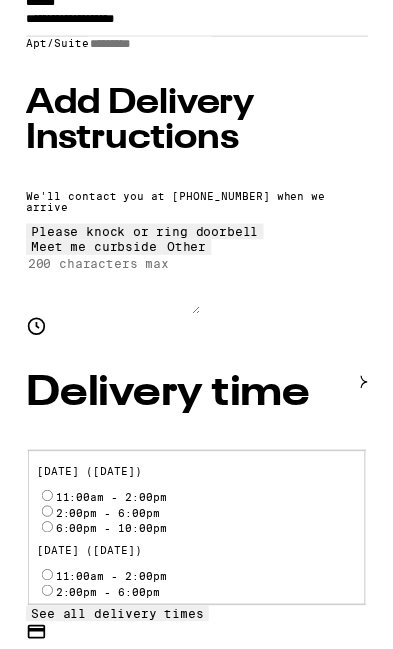 click on "11:00am - 2:00pm" at bounding box center (24, 569) 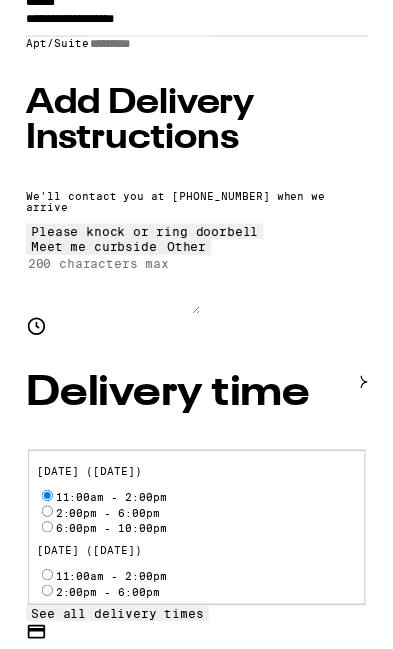 click on "Pay with Checking Account Free Checking" at bounding box center [24, 957] 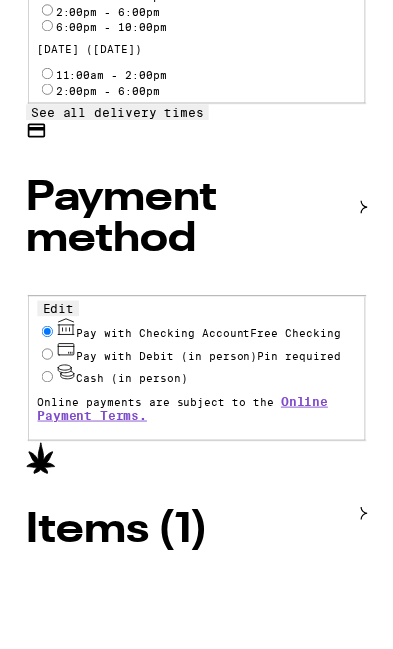 scroll, scrollTop: 990, scrollLeft: 0, axis: vertical 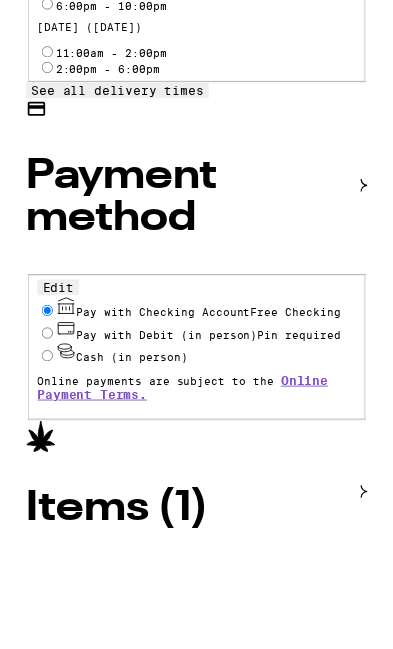 click on "$ 14" at bounding box center (196, 2048) 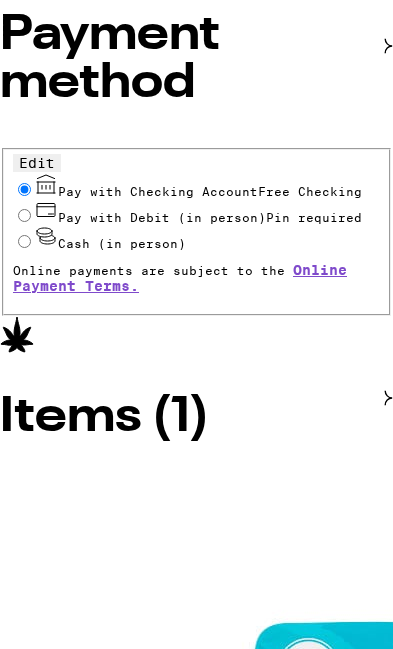 scroll, scrollTop: 1156, scrollLeft: 0, axis: vertical 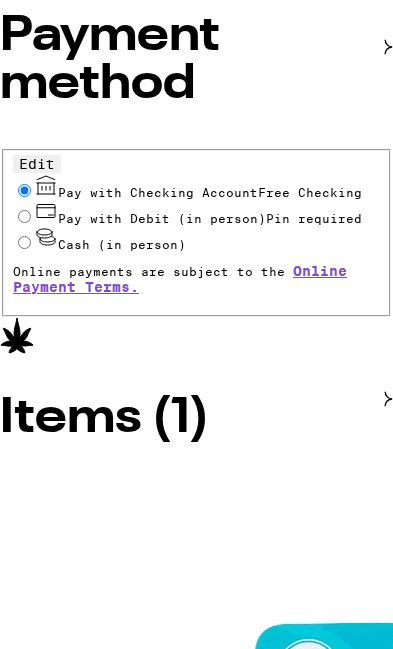 click on "**********" at bounding box center [196, 506] 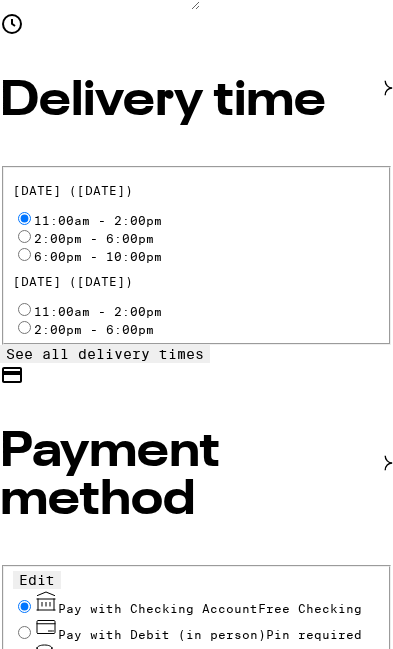 scroll, scrollTop: 698, scrollLeft: 0, axis: vertical 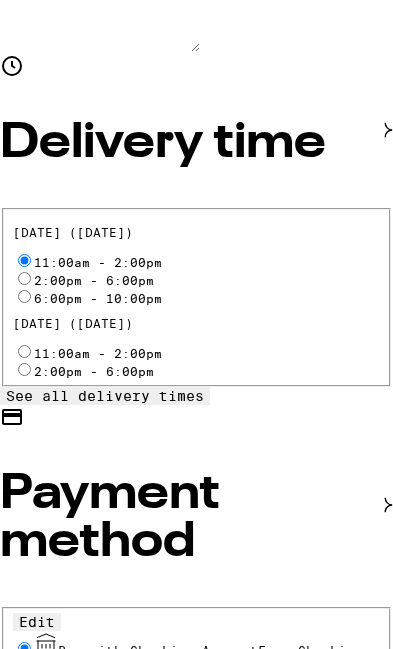click on "Edit" at bounding box center (37, 622) 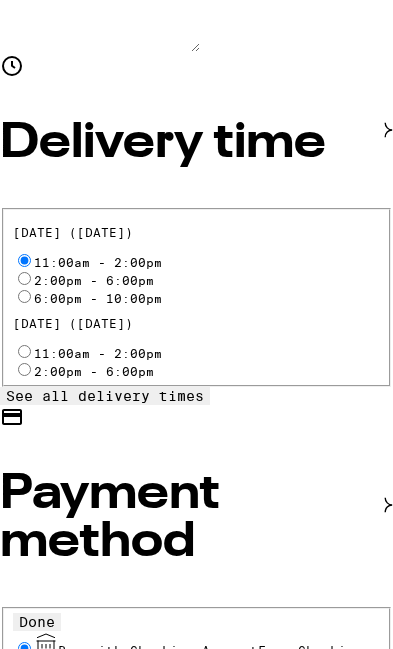 click on "Done" at bounding box center (37, 622) 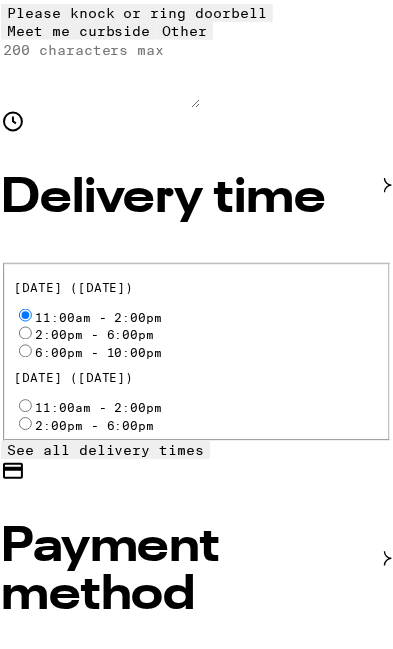 scroll, scrollTop: 643, scrollLeft: 0, axis: vertical 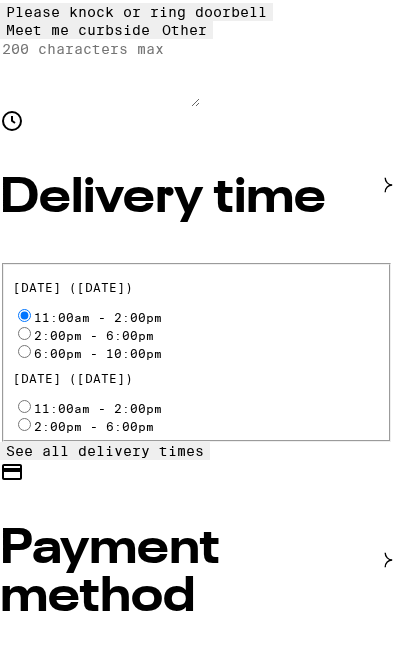click on "Cash (in person)" at bounding box center [24, 755] 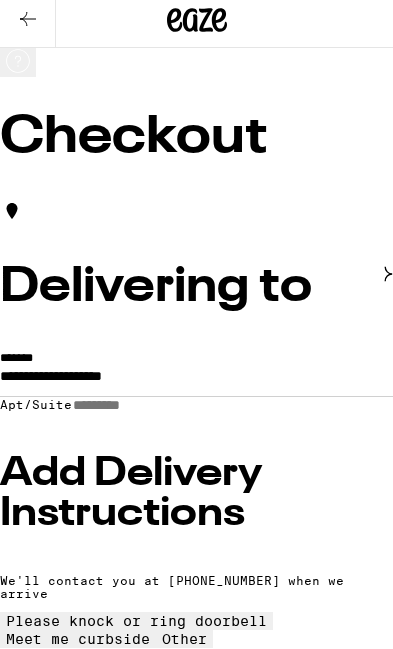 scroll, scrollTop: 0, scrollLeft: 0, axis: both 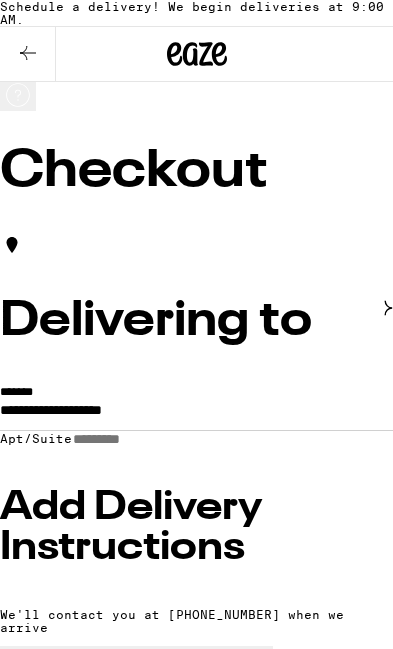 click on "**********" at bounding box center (196, 415) 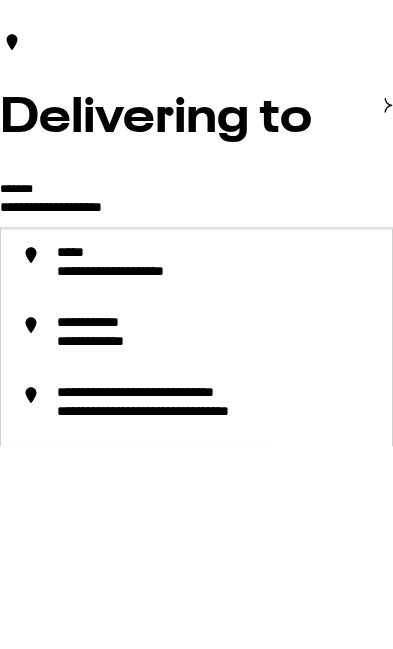 scroll, scrollTop: 203, scrollLeft: 0, axis: vertical 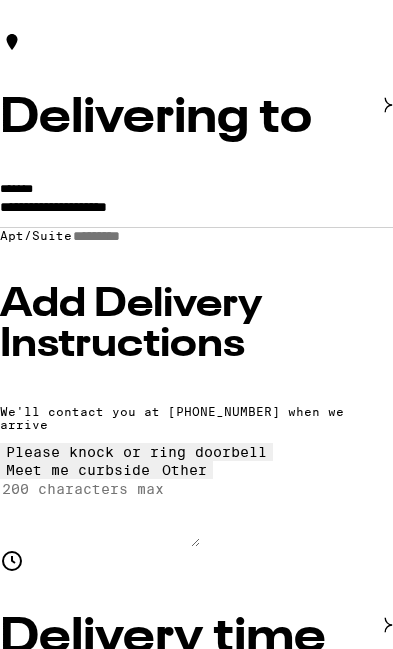click on "**********" at bounding box center (196, 212) 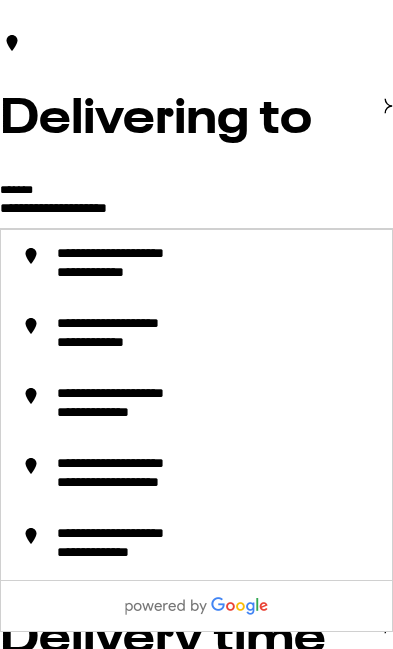click on "**********" at bounding box center (116, 274) 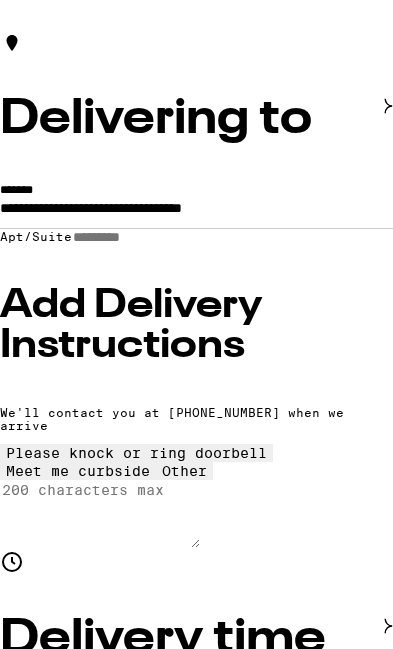 scroll, scrollTop: 203, scrollLeft: 0, axis: vertical 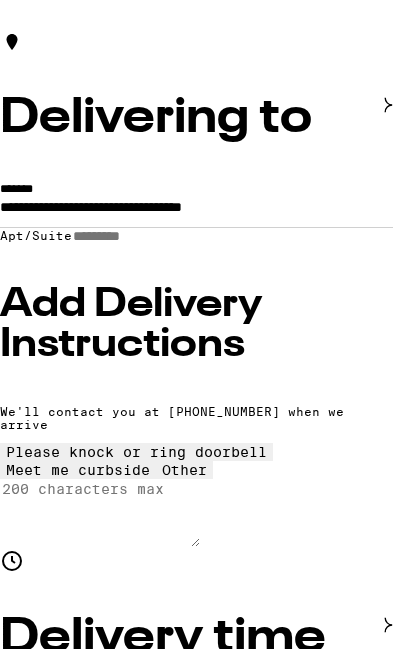 type on "**********" 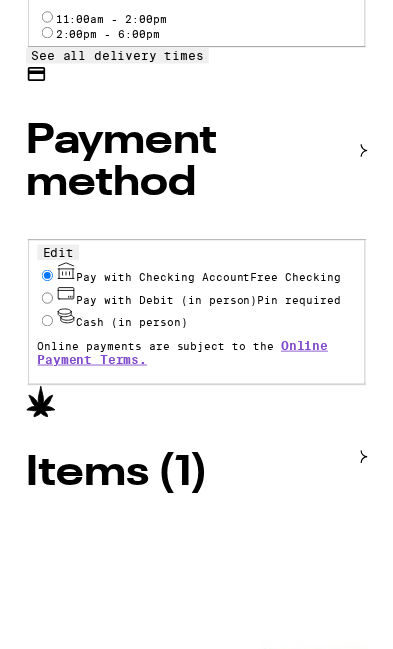 scroll, scrollTop: 1029, scrollLeft: 0, axis: vertical 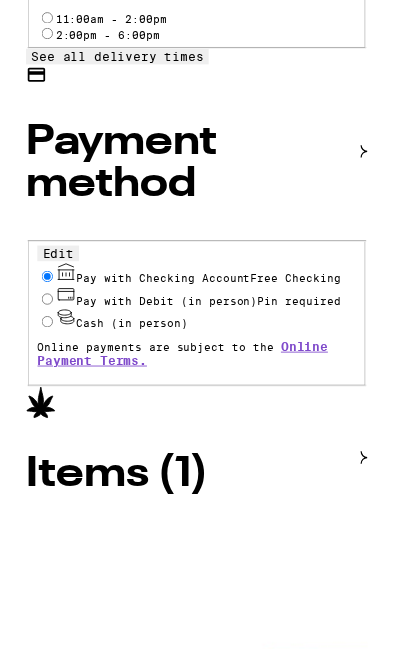 click on "$ 14" at bounding box center (196, 2009) 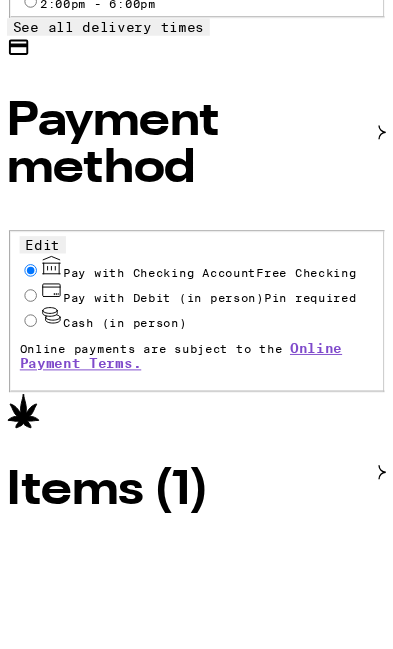 scroll, scrollTop: 1068, scrollLeft: 0, axis: vertical 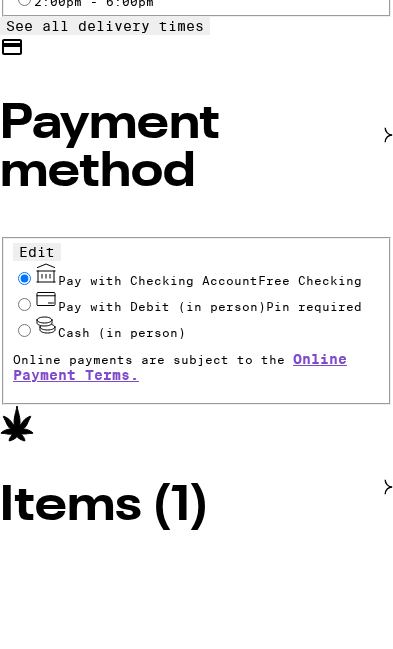 click on "Place Order" at bounding box center [55, 2101] 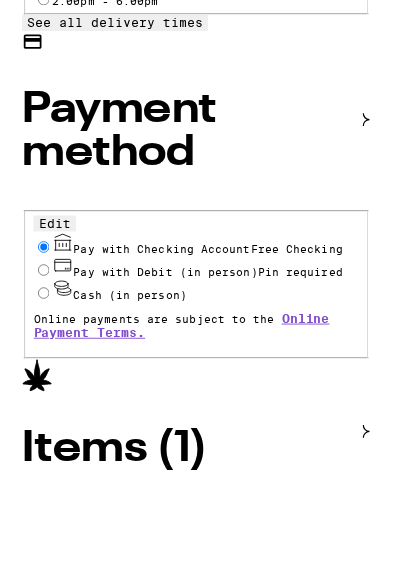 scroll, scrollTop: 1142, scrollLeft: 0, axis: vertical 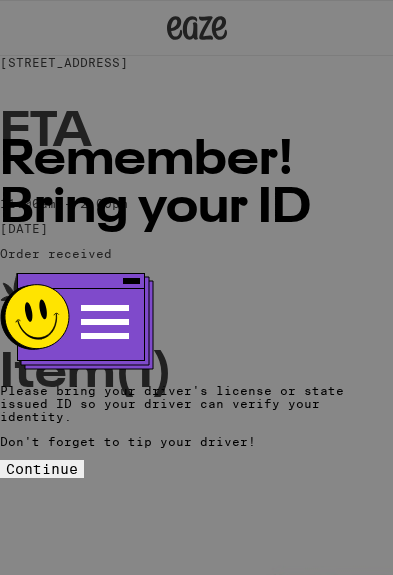 click on "Continue" at bounding box center [42, 469] 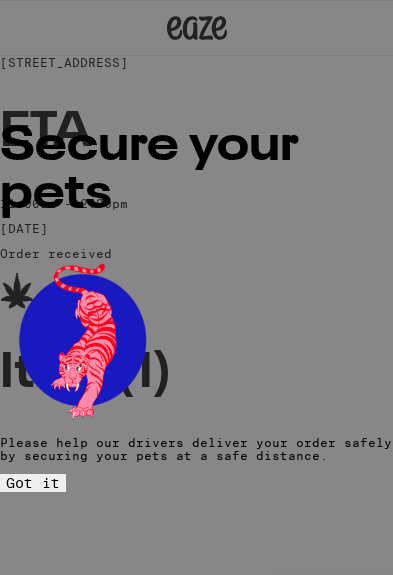 click on "Got it" at bounding box center [33, 483] 